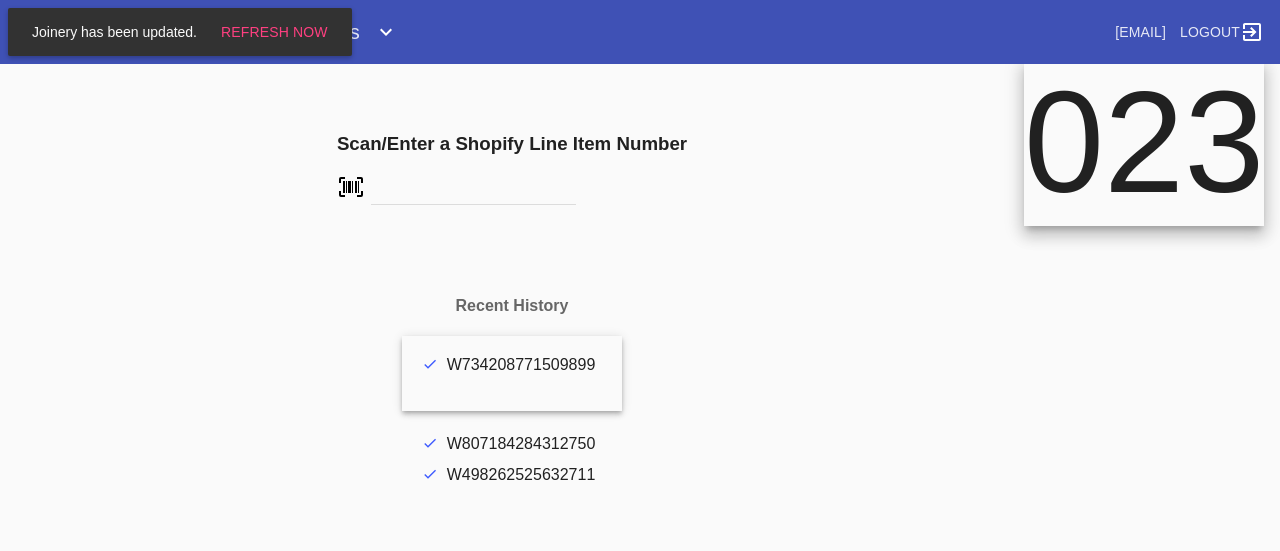 scroll, scrollTop: 0, scrollLeft: 0, axis: both 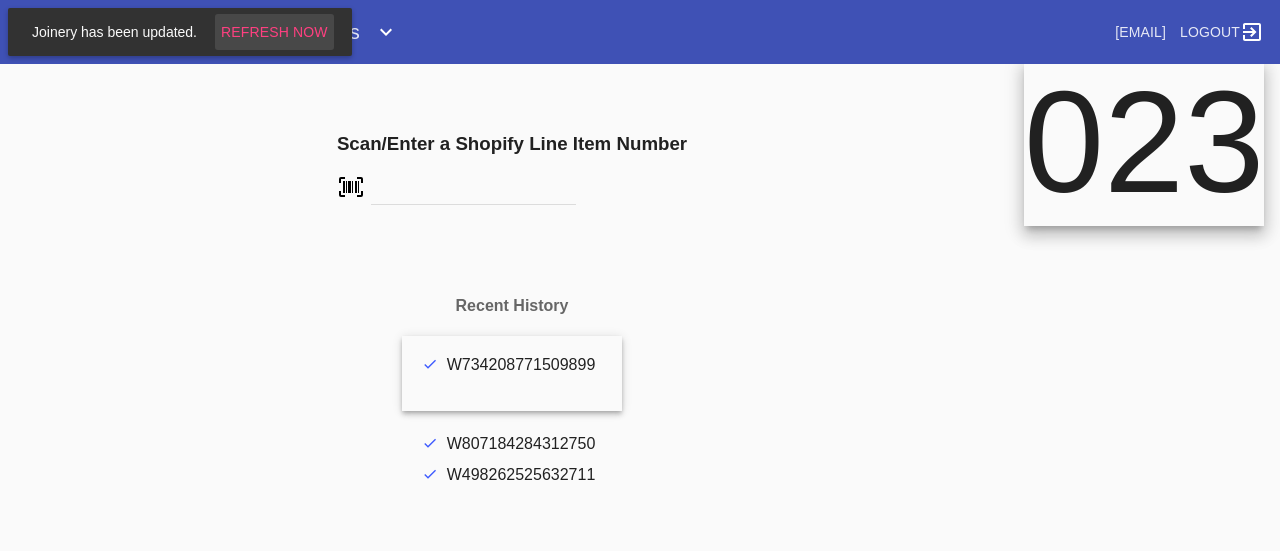 click on "Refresh Now" at bounding box center (274, 32) 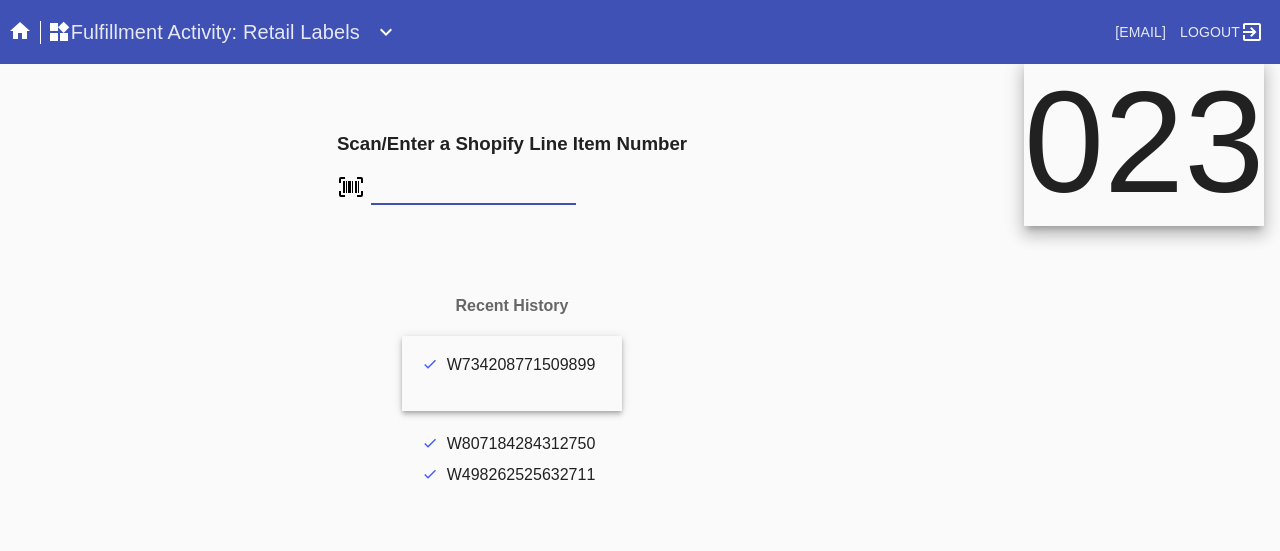 scroll, scrollTop: 0, scrollLeft: 0, axis: both 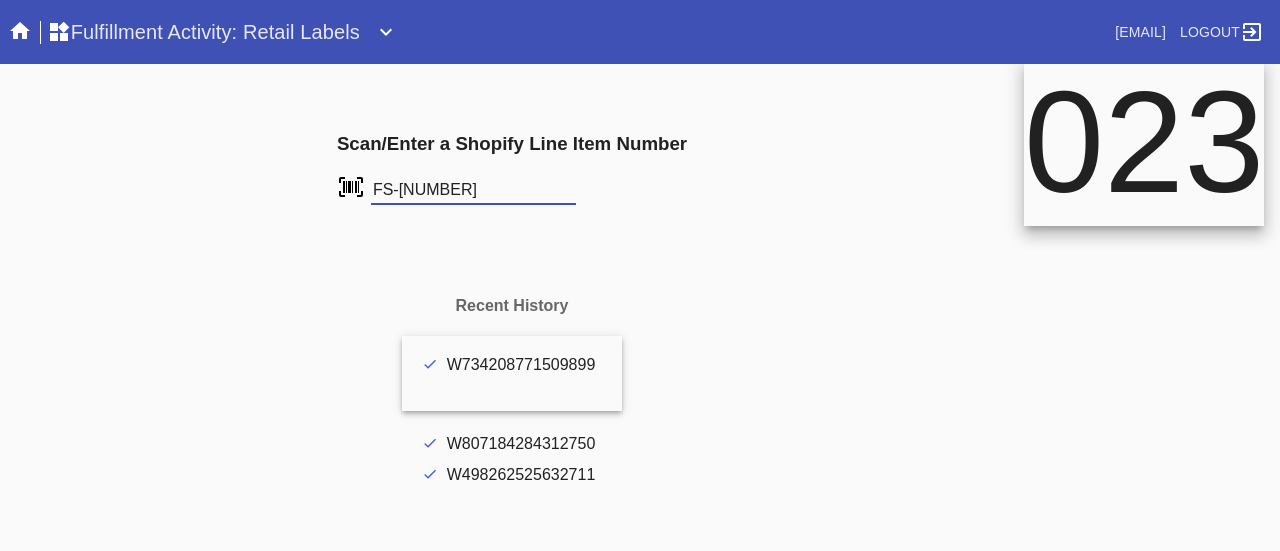 type on "FS-436493699" 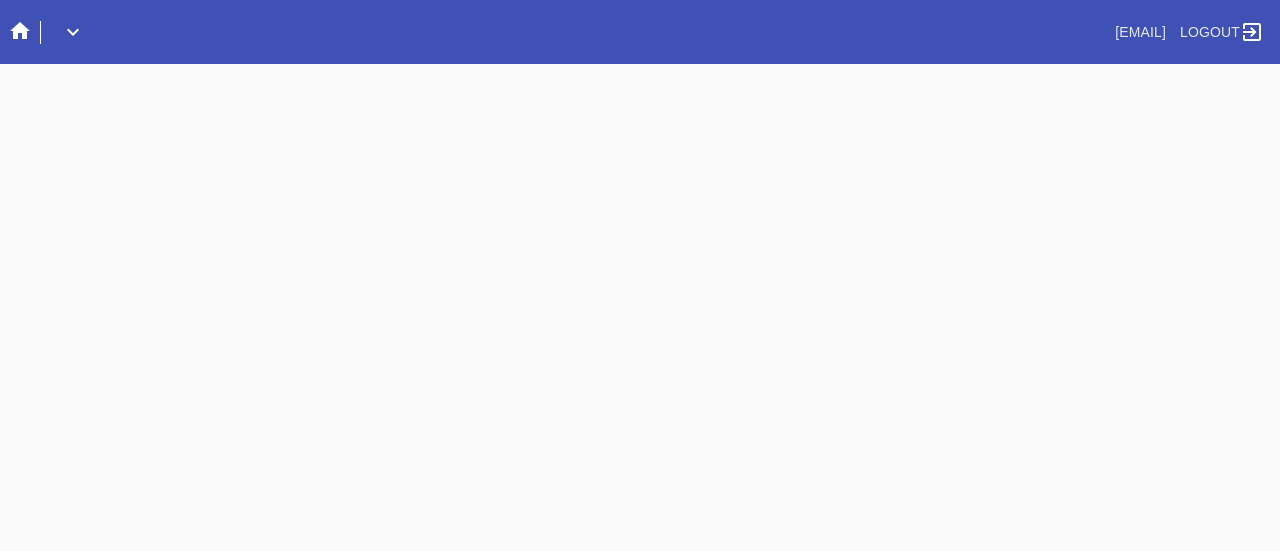 scroll, scrollTop: 0, scrollLeft: 0, axis: both 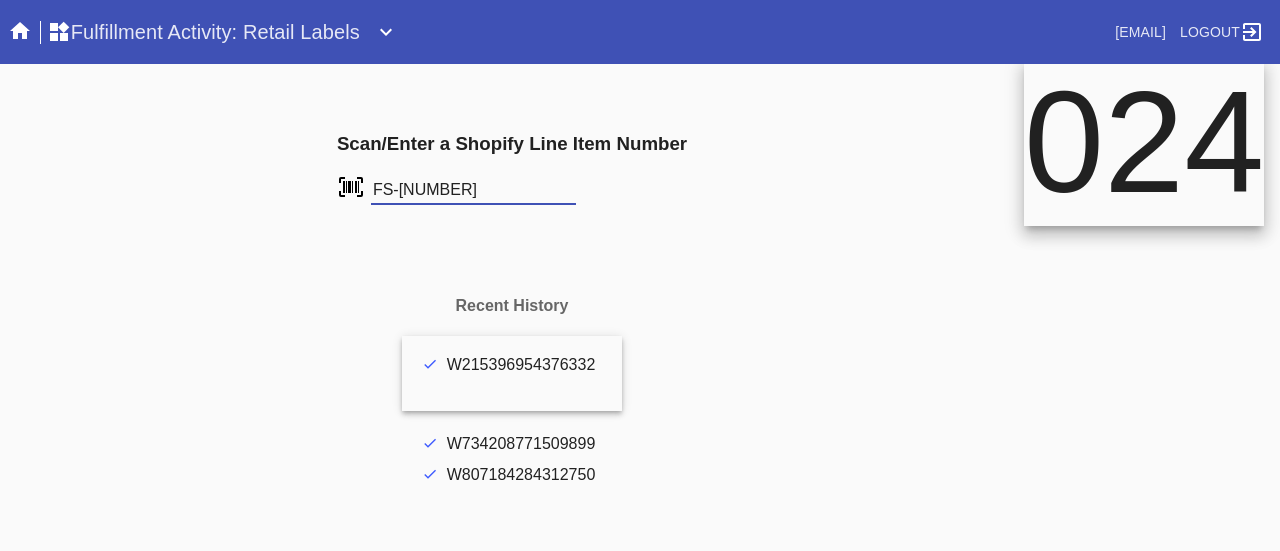type on "FS-[NUMBER]" 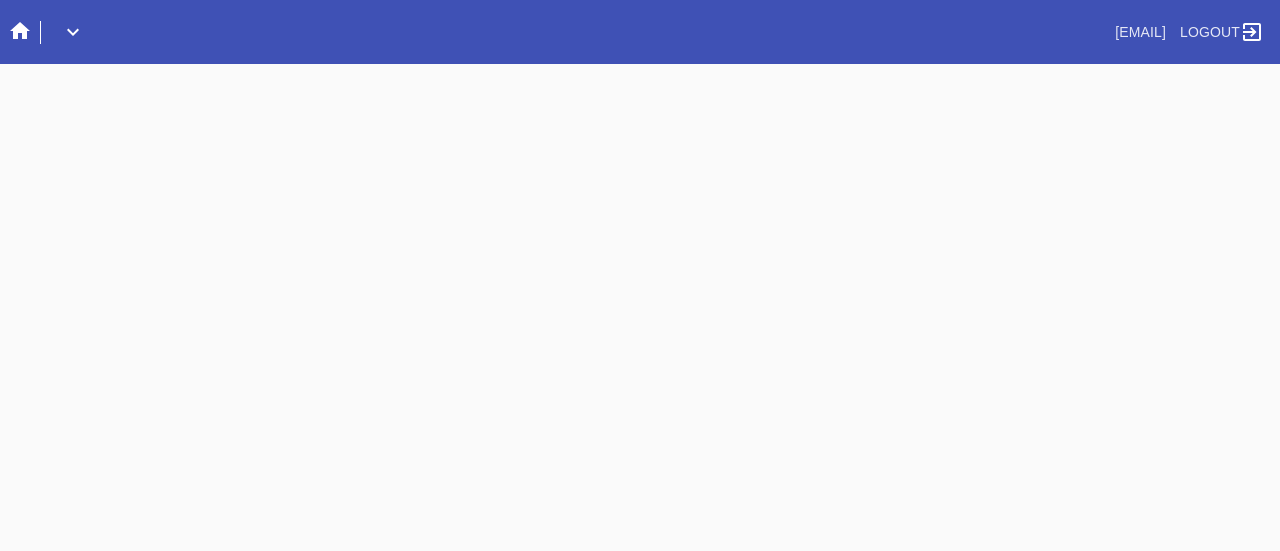 scroll, scrollTop: 0, scrollLeft: 0, axis: both 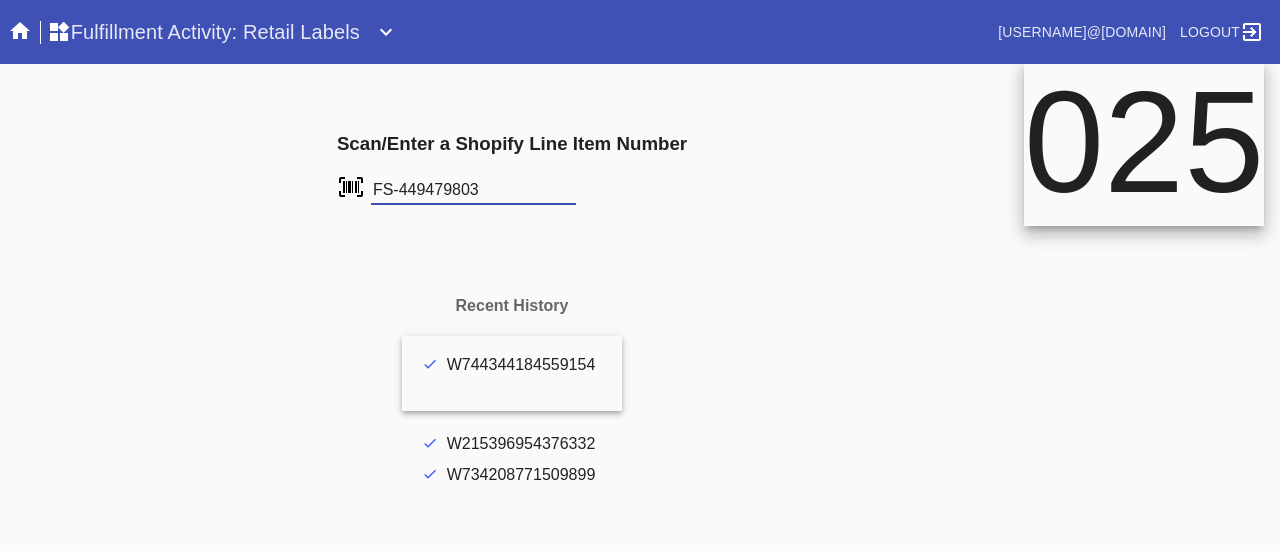 type on "FS-449479803" 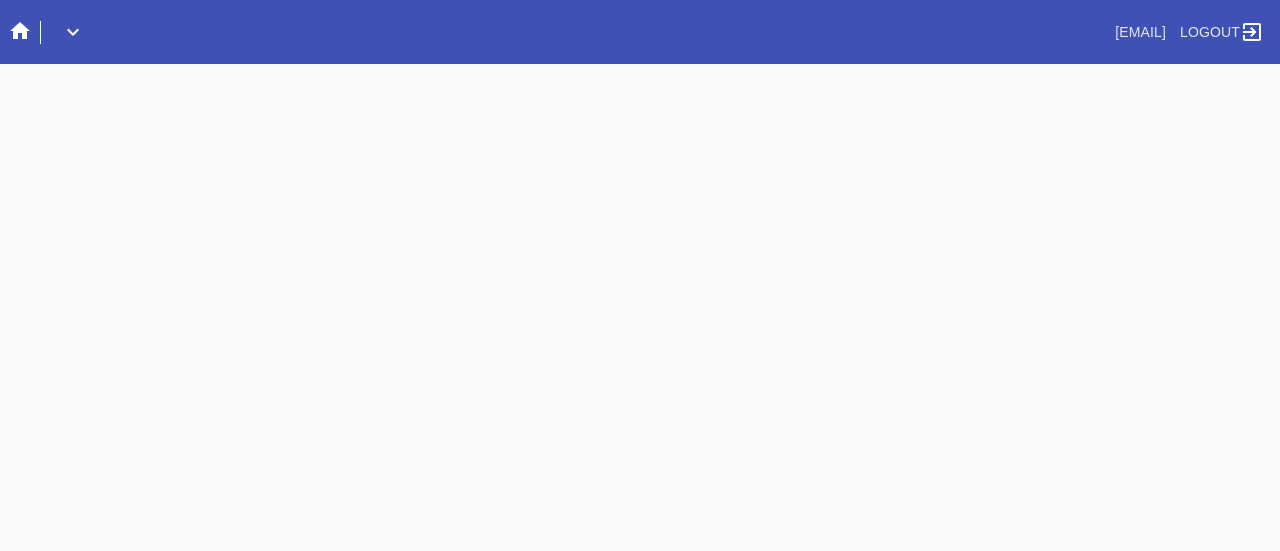 scroll, scrollTop: 0, scrollLeft: 0, axis: both 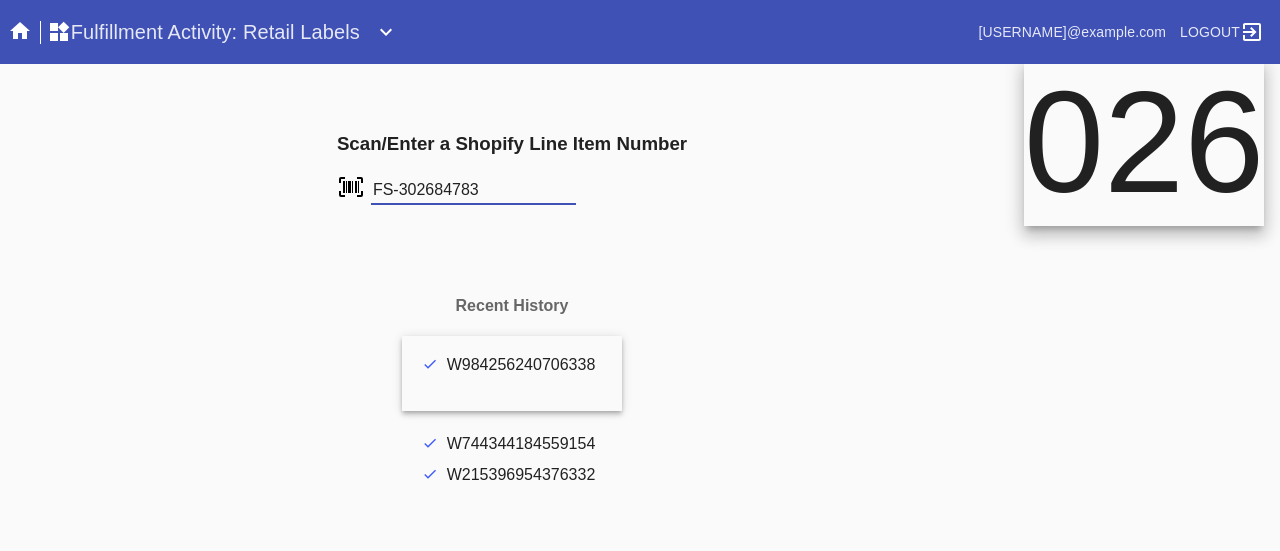 type on "FS-302684783" 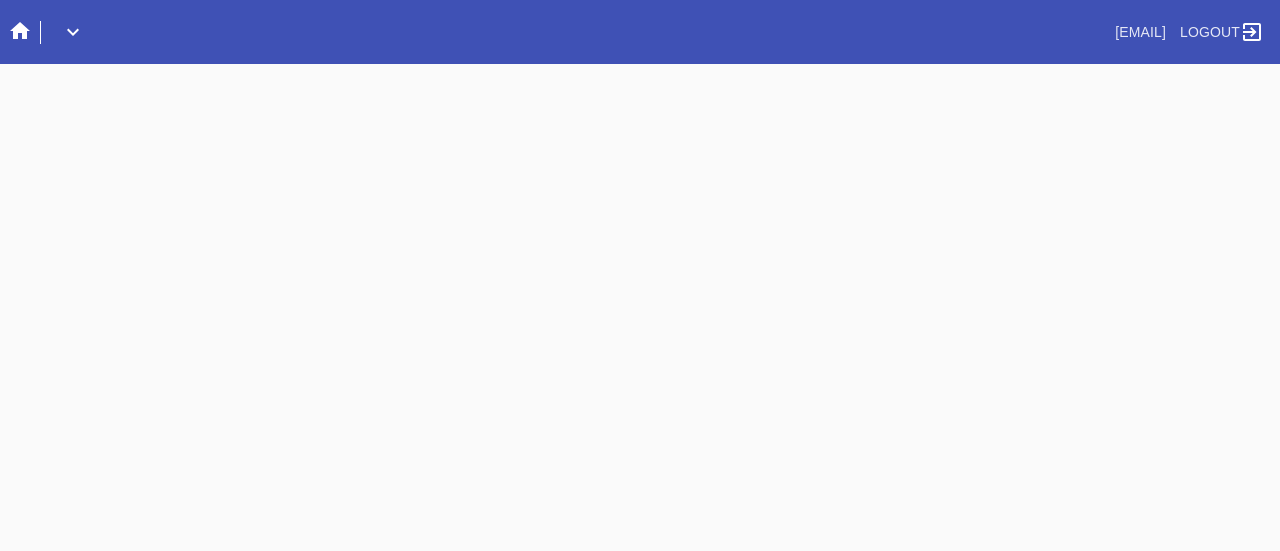 scroll, scrollTop: 0, scrollLeft: 0, axis: both 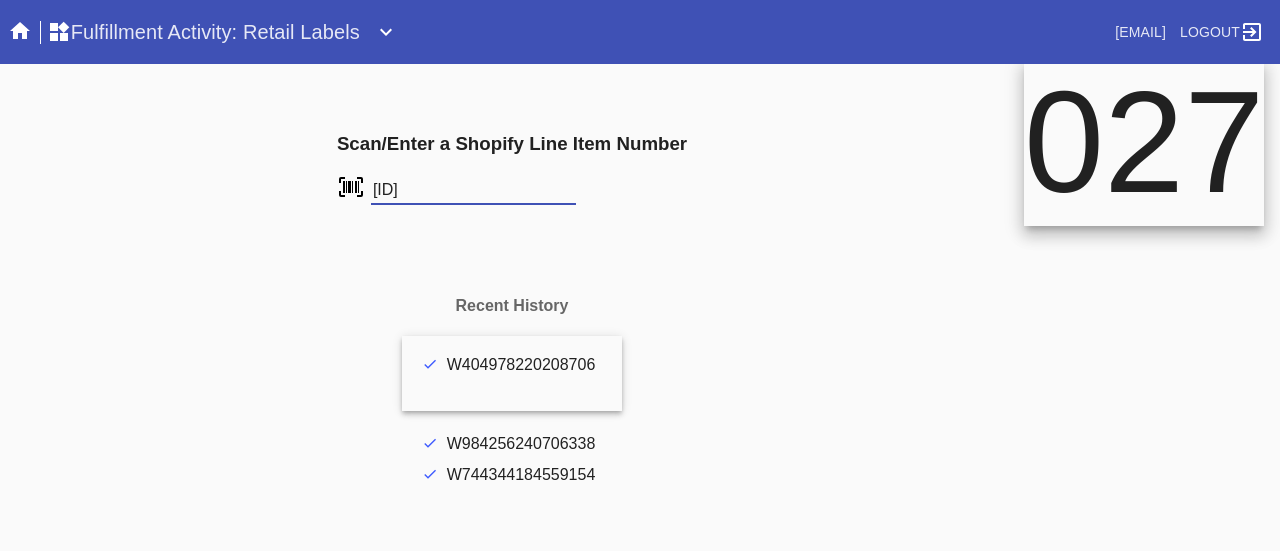 type on "[ID]" 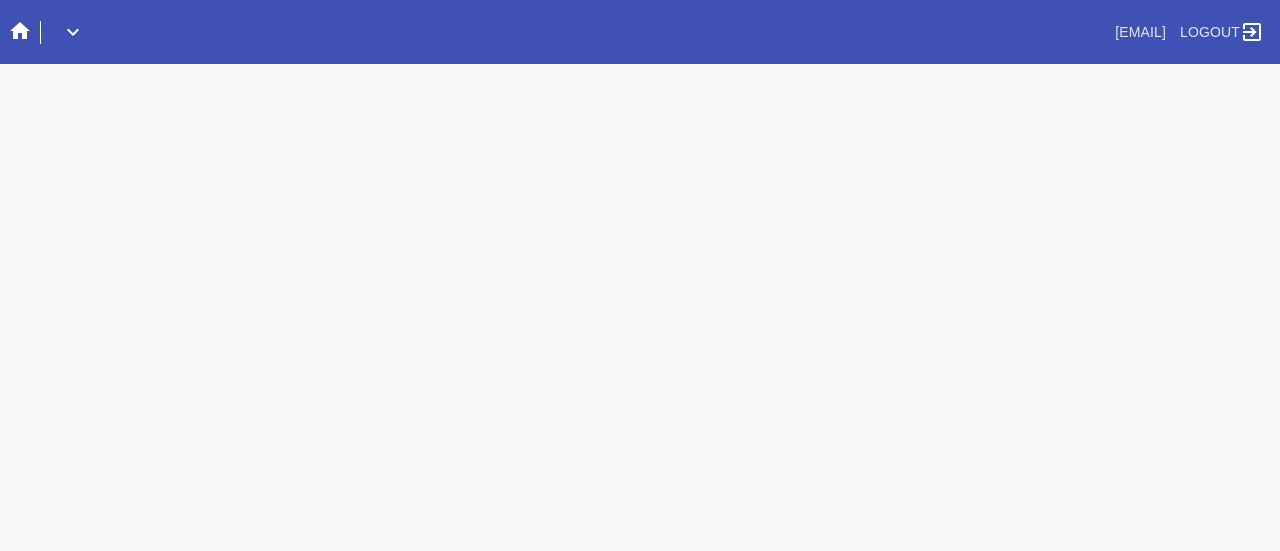 scroll, scrollTop: 0, scrollLeft: 0, axis: both 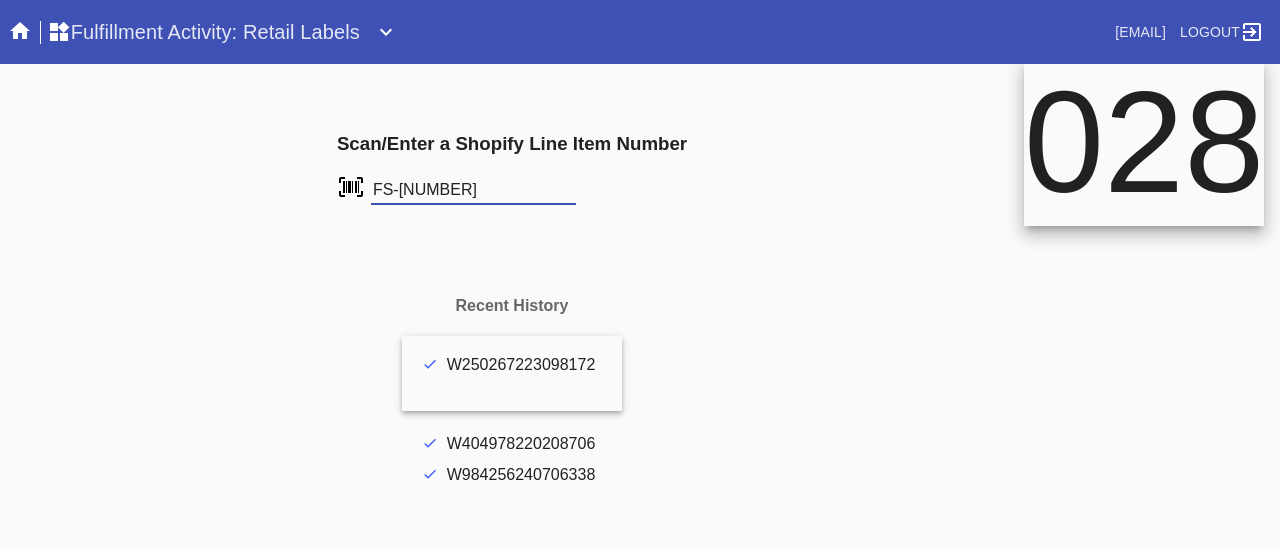 type on "FS-[NUMBER]" 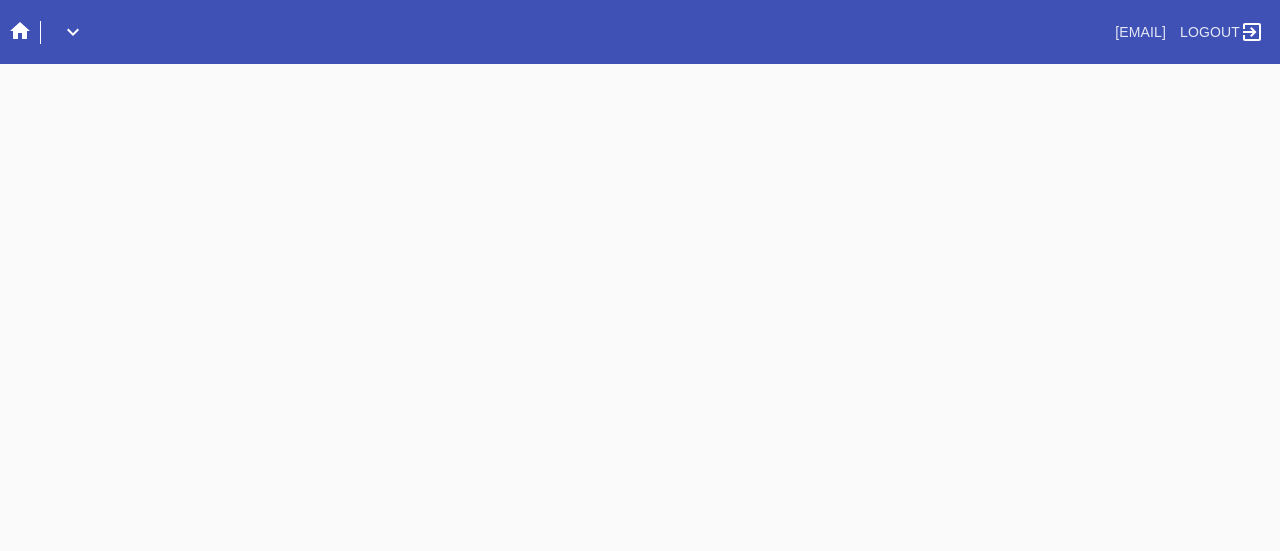 scroll, scrollTop: 0, scrollLeft: 0, axis: both 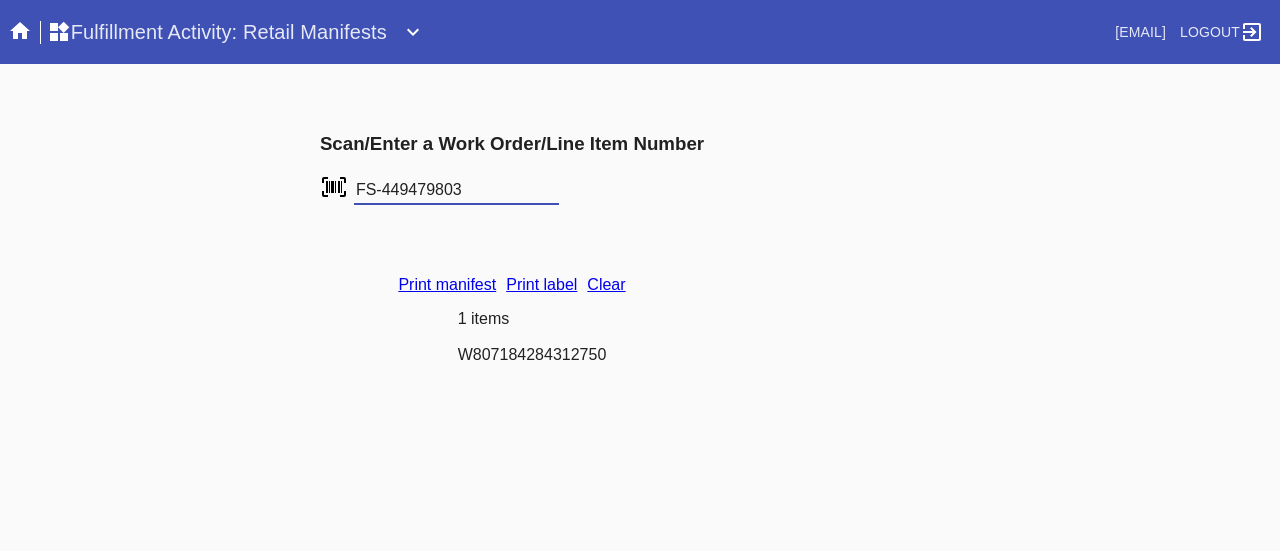 type on "FS-449479803" 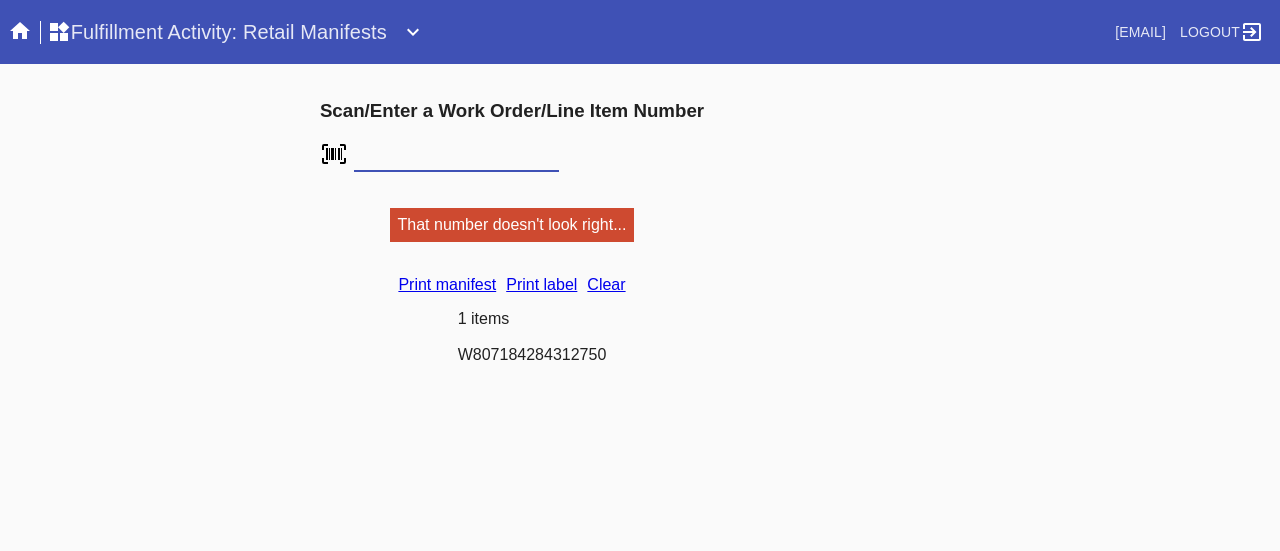 scroll, scrollTop: 0, scrollLeft: 0, axis: both 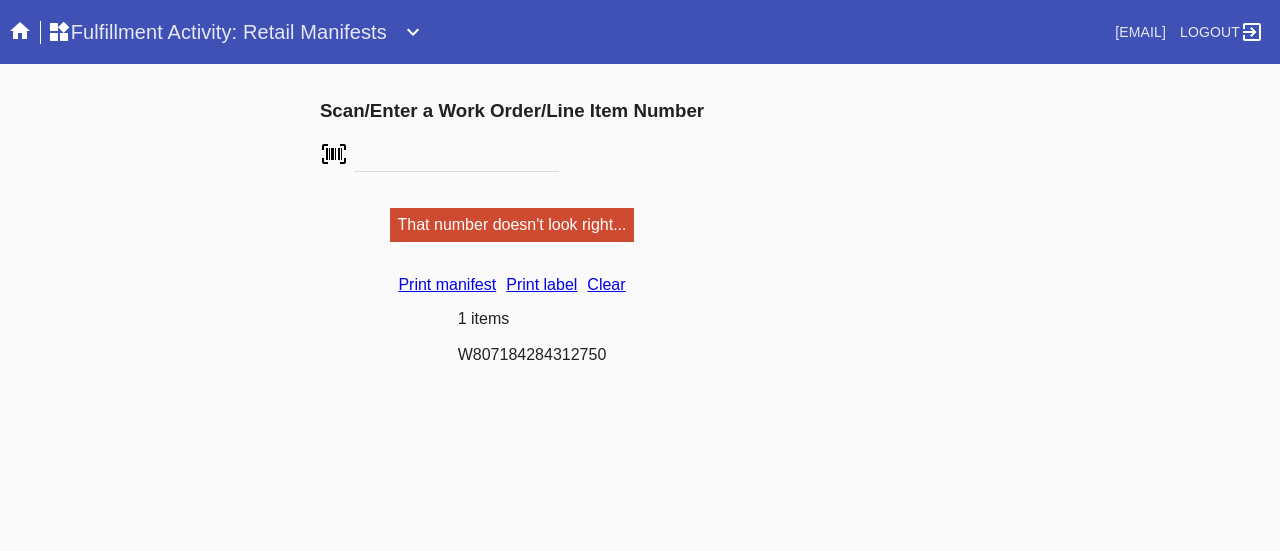 click on "Print label" at bounding box center [541, 284] 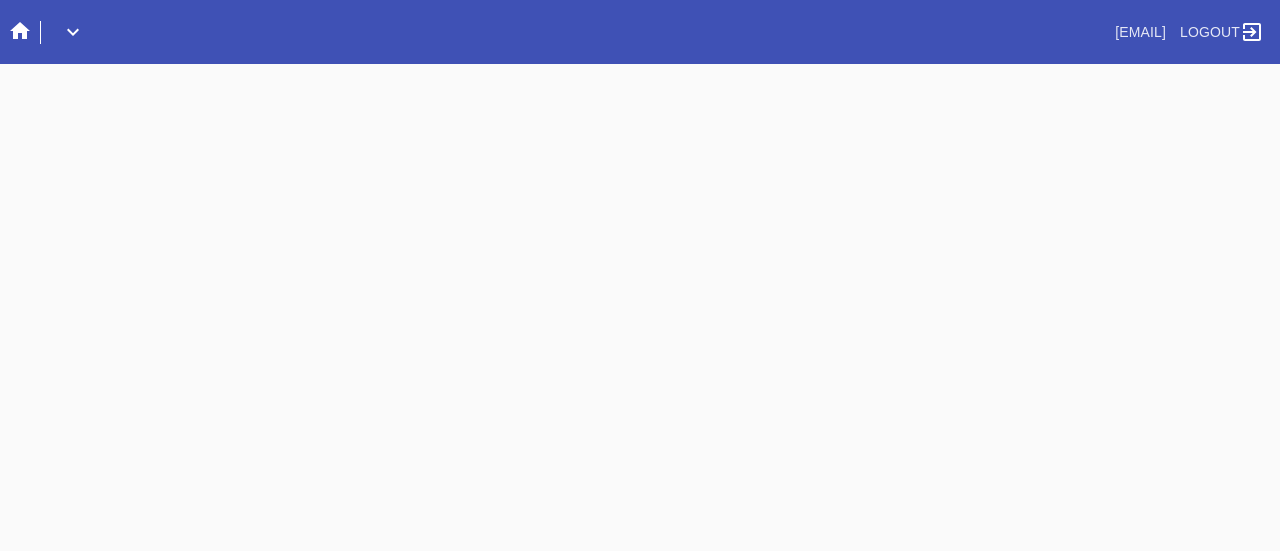 scroll, scrollTop: 0, scrollLeft: 0, axis: both 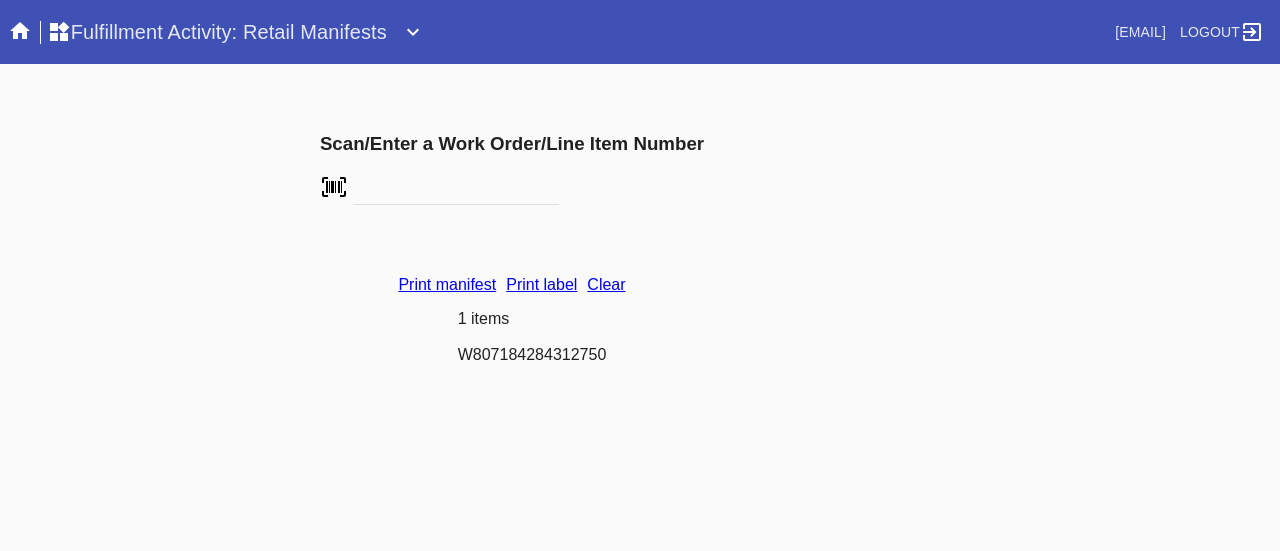 click on "Clear" at bounding box center (606, 284) 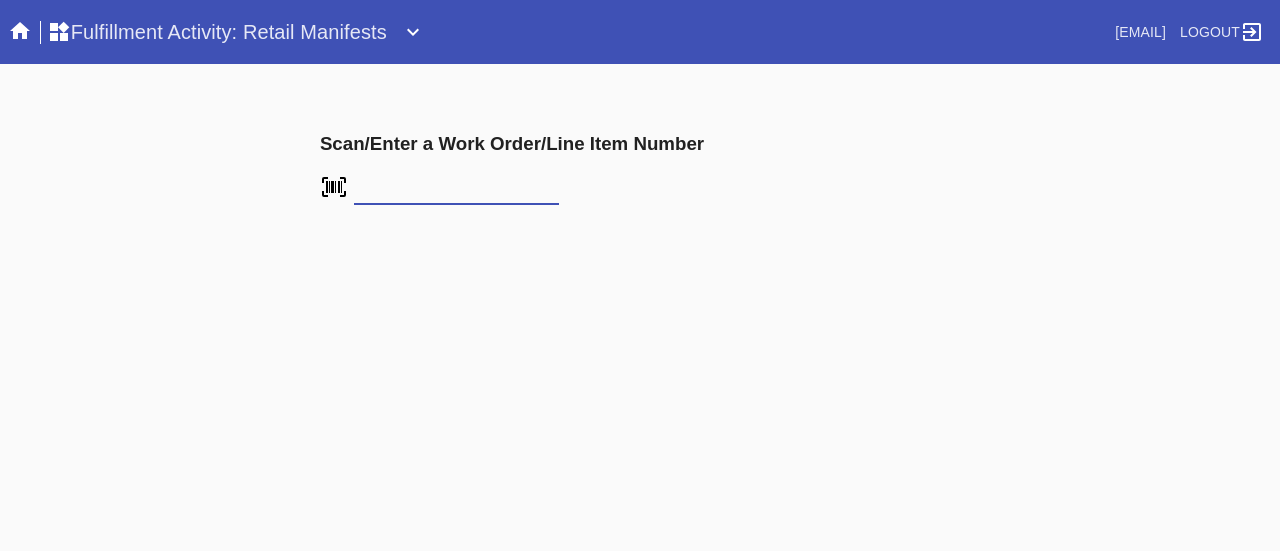 scroll, scrollTop: 0, scrollLeft: 0, axis: both 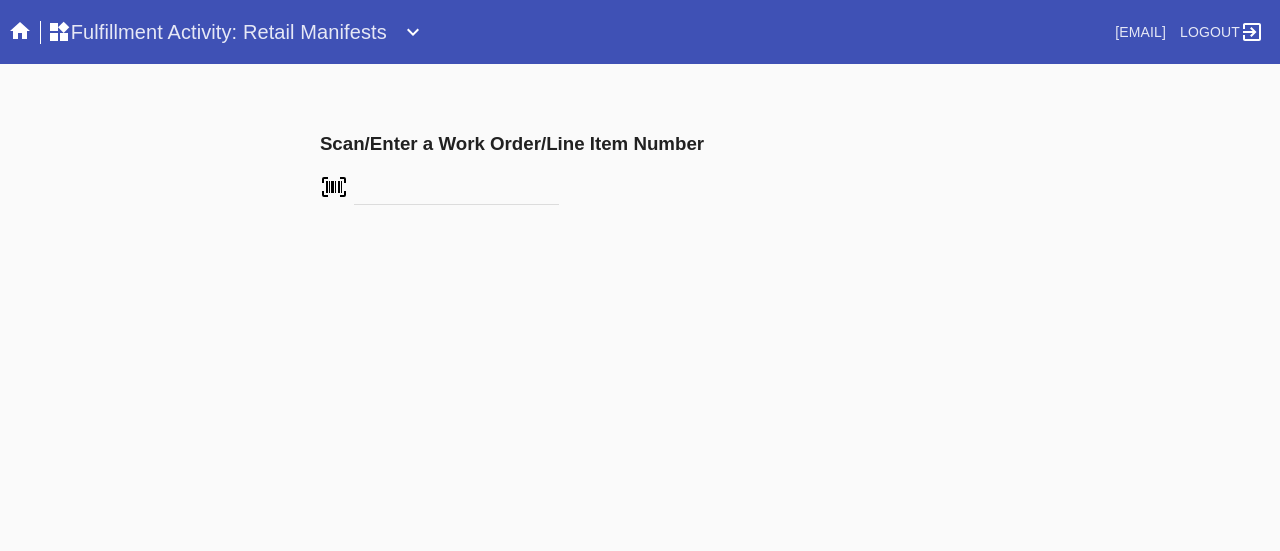 click at bounding box center [512, 382] 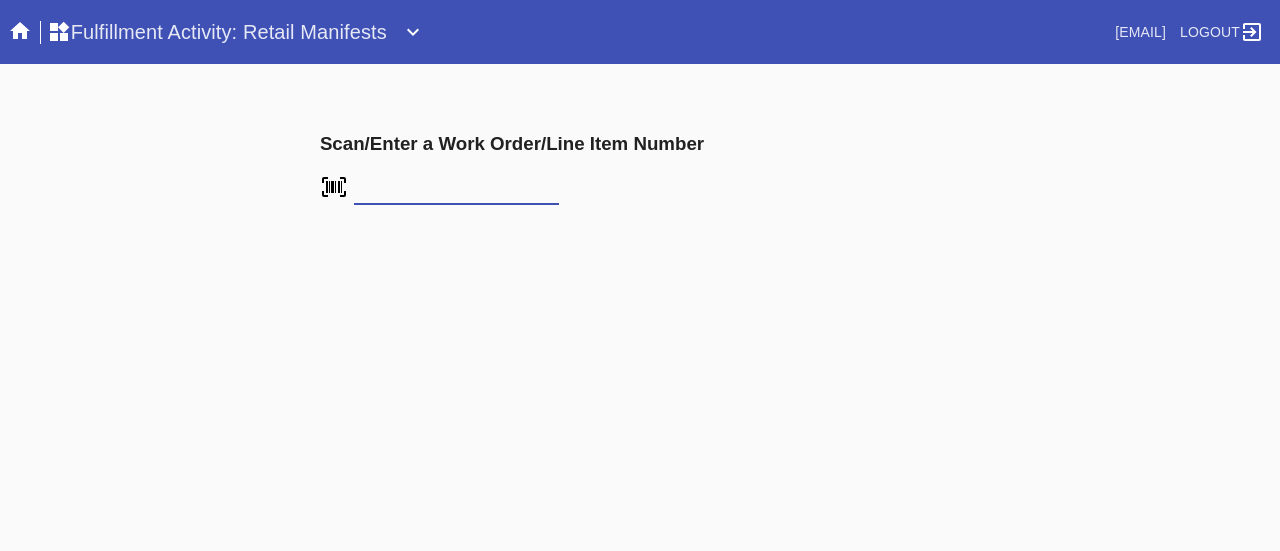 click at bounding box center [456, 190] 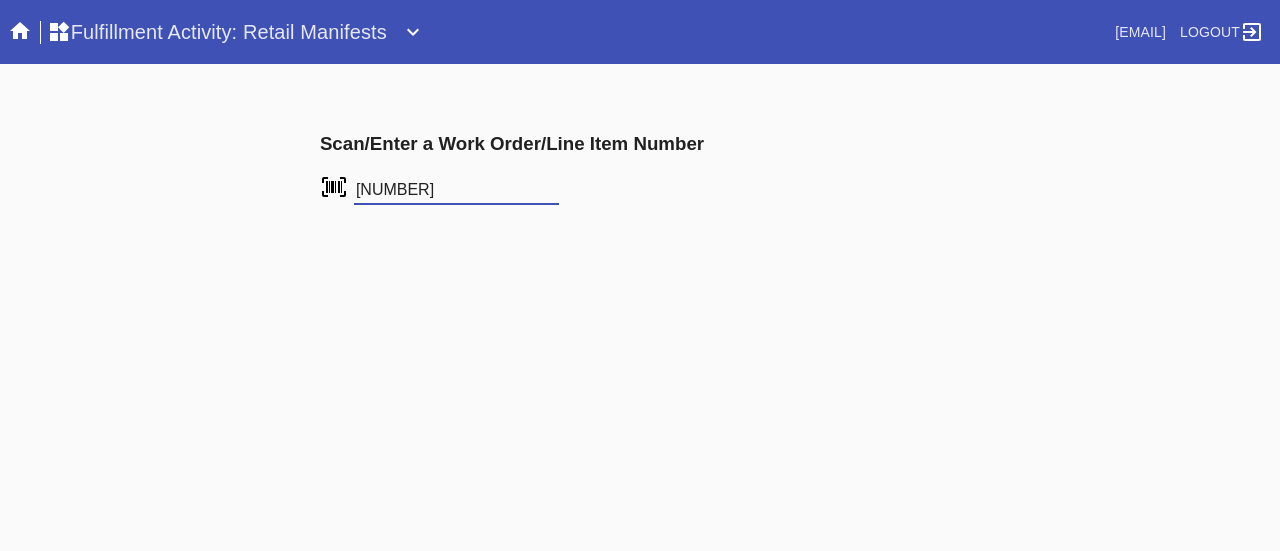 type on "[NUMBER]" 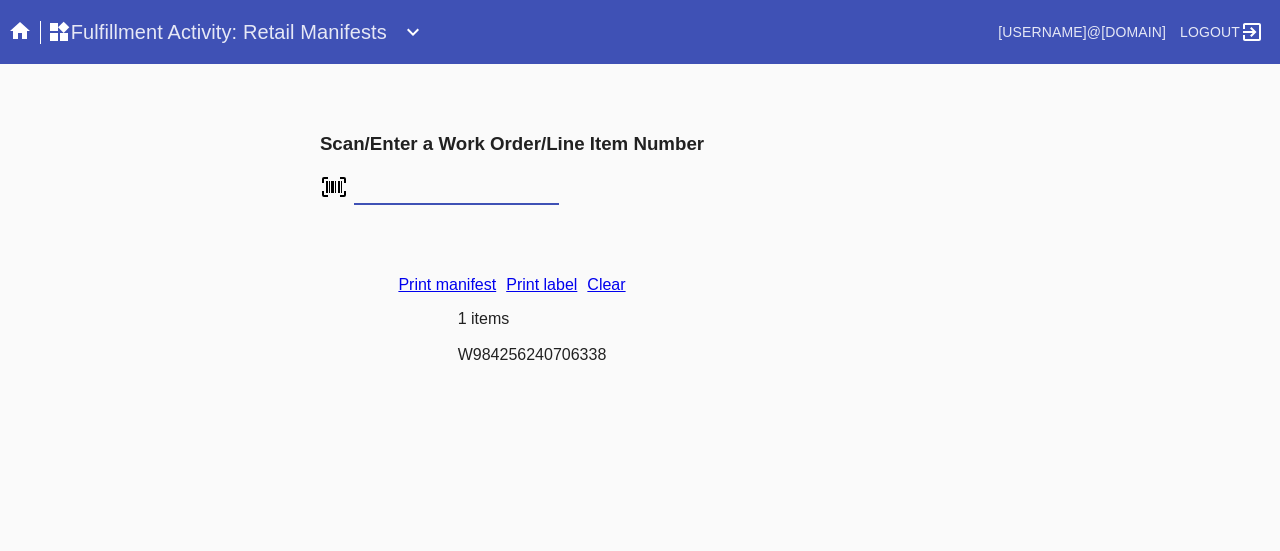 scroll, scrollTop: 0, scrollLeft: 0, axis: both 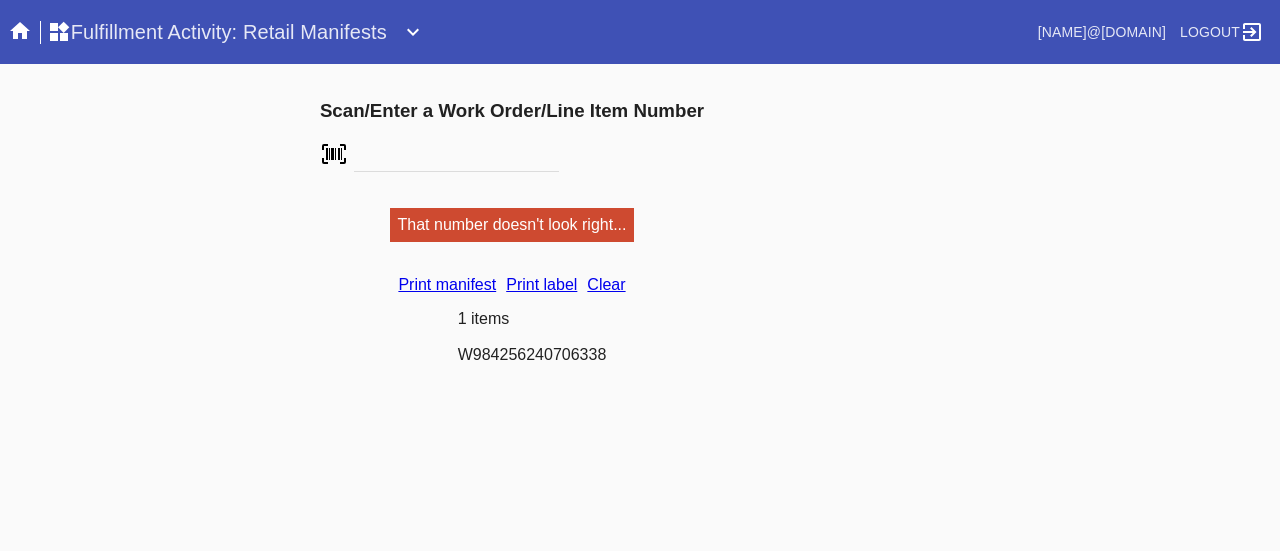 click on "Print manifest Print label Clear 1 items   W984256240706338" at bounding box center (511, 328) 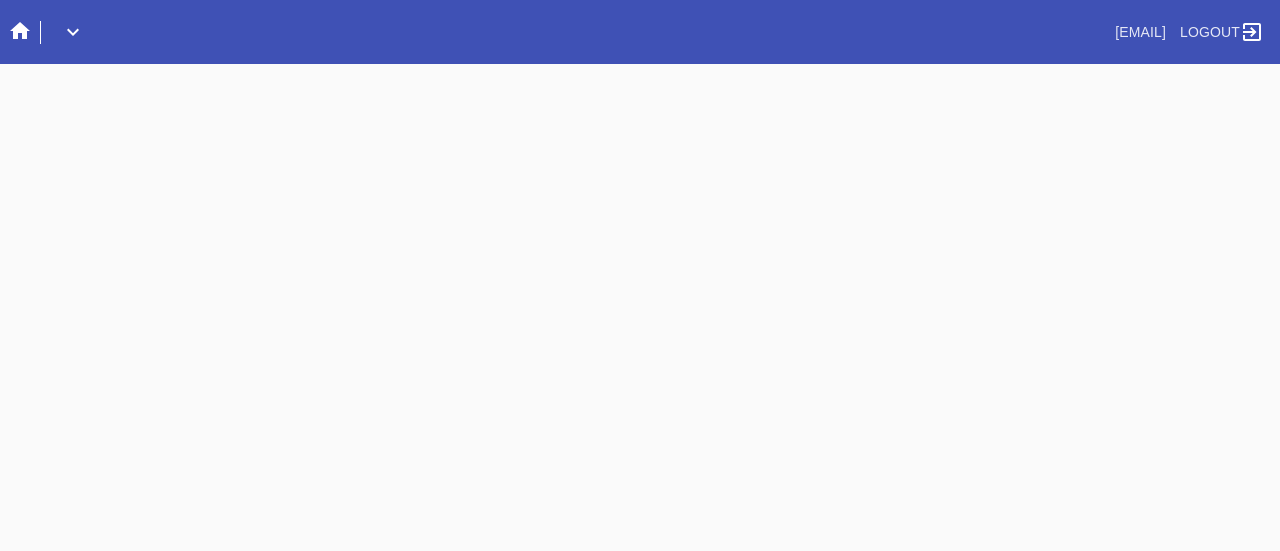 scroll, scrollTop: 0, scrollLeft: 0, axis: both 